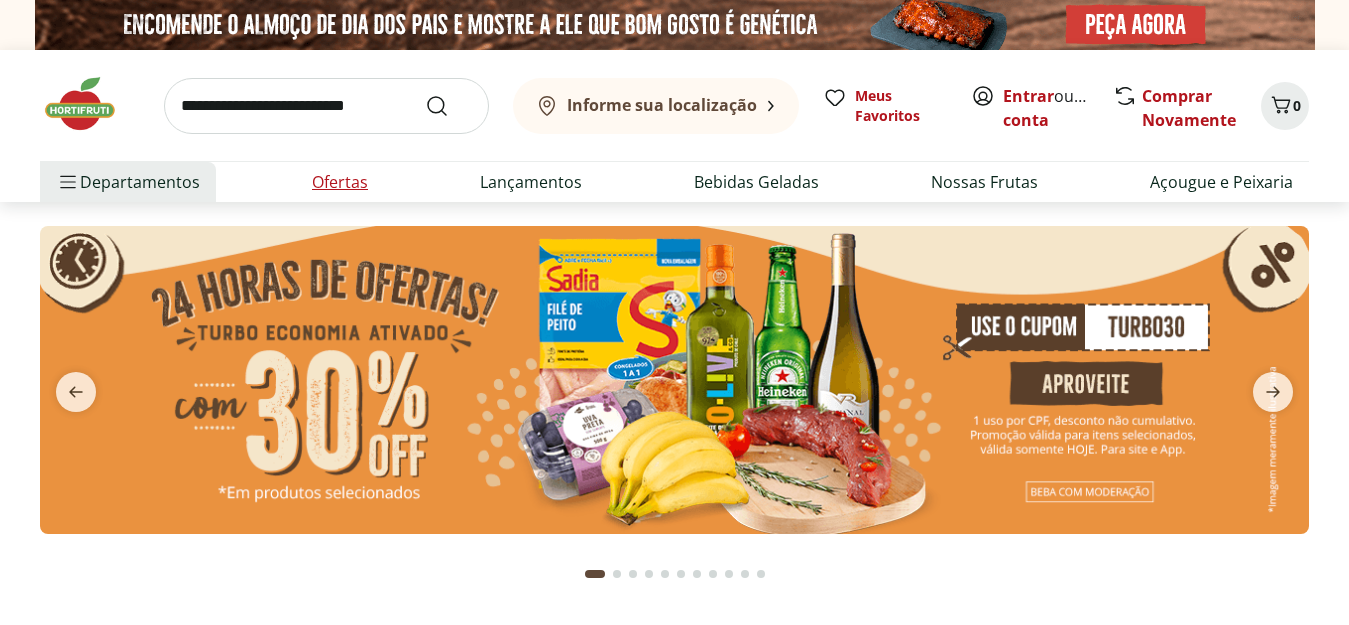 scroll, scrollTop: 0, scrollLeft: 0, axis: both 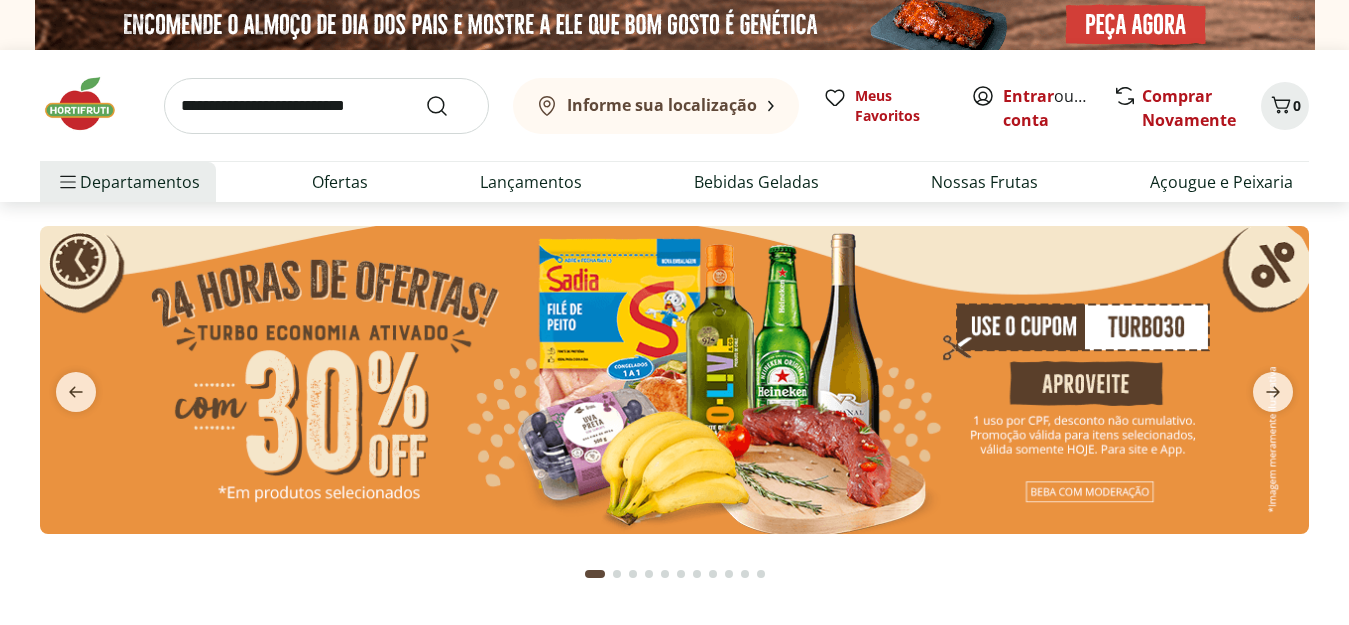 click at bounding box center [326, 106] 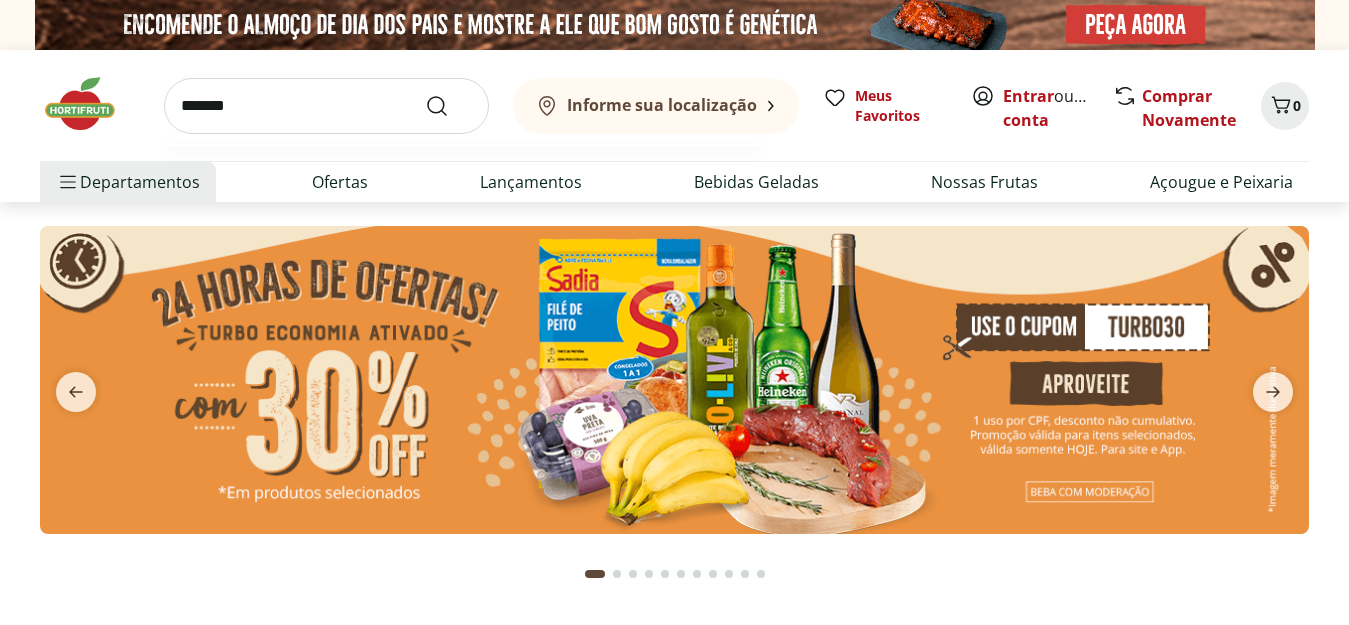 type on "*******" 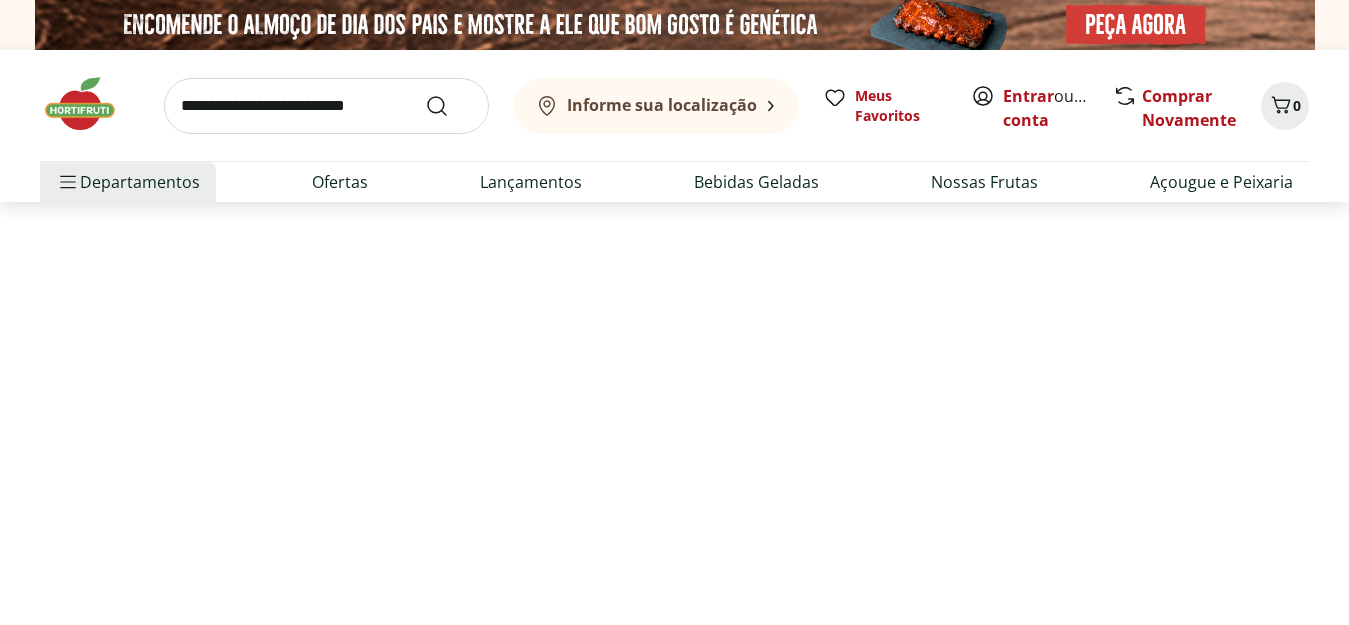 select on "**********" 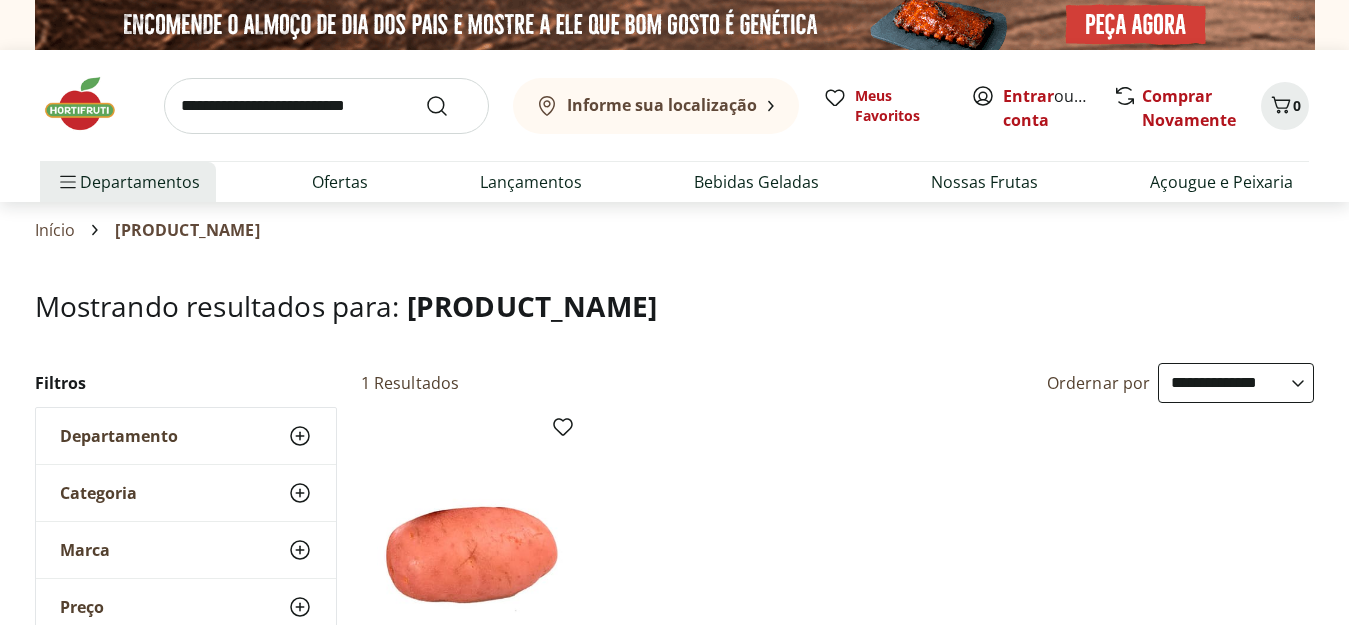 scroll, scrollTop: 547, scrollLeft: 0, axis: vertical 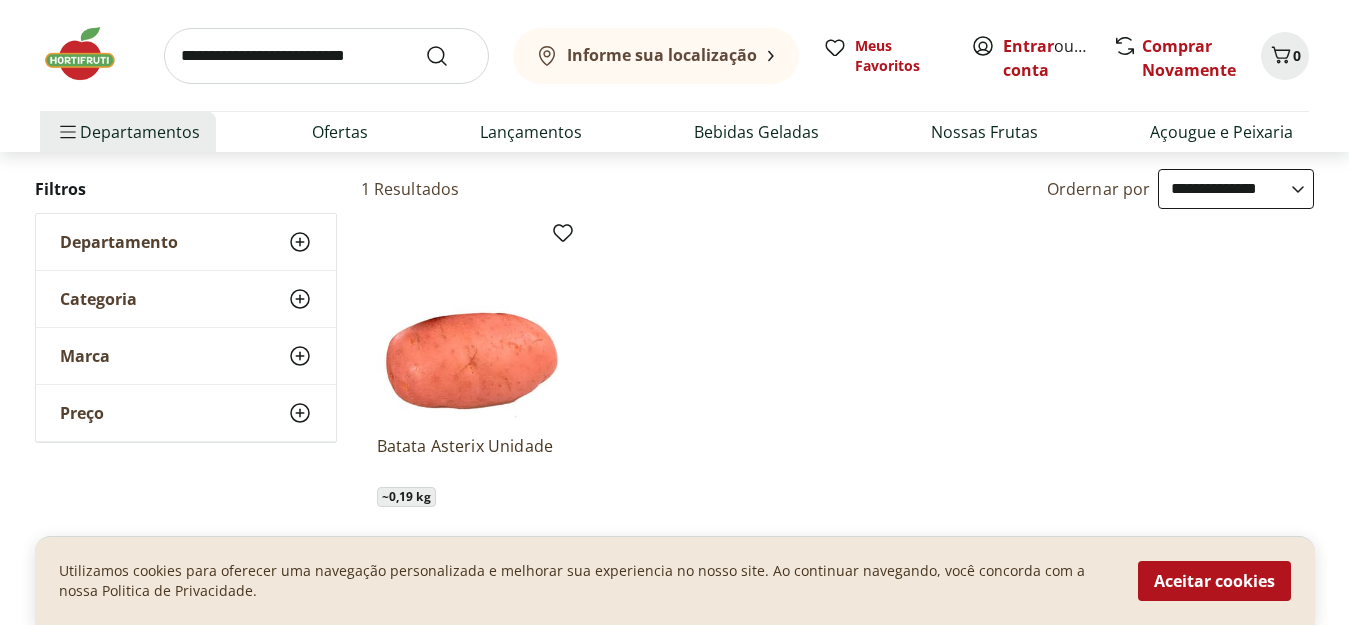 click at bounding box center (326, 56) 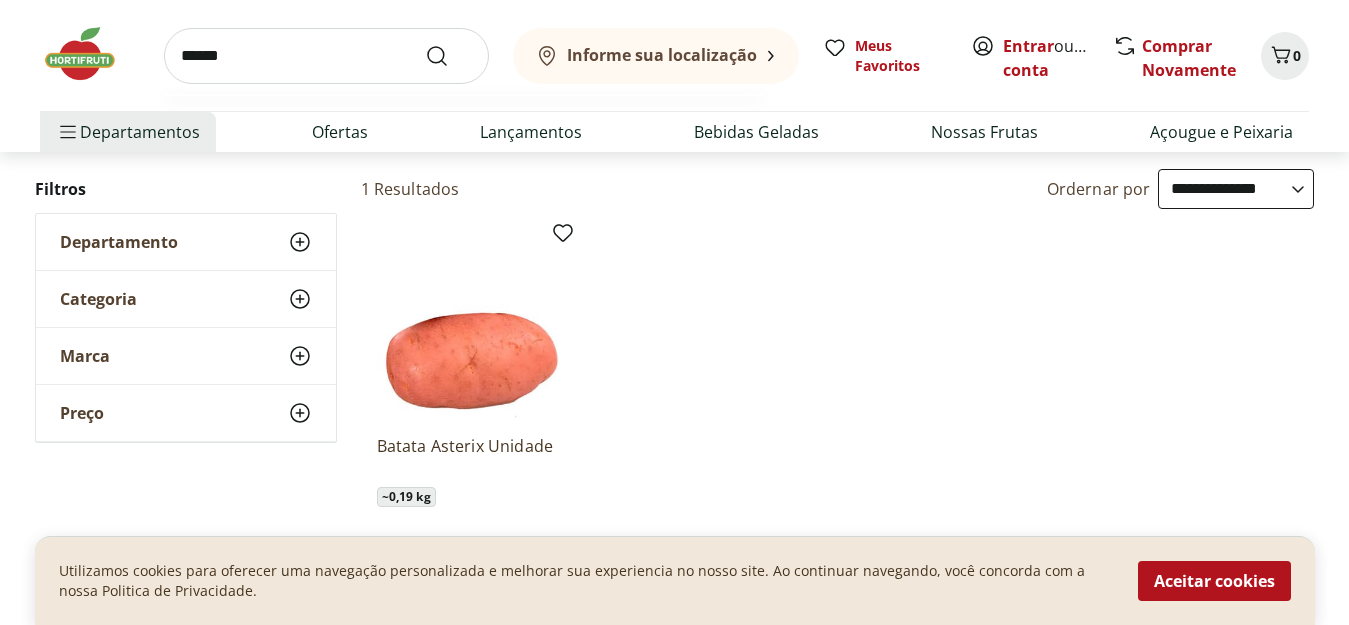 type on "******" 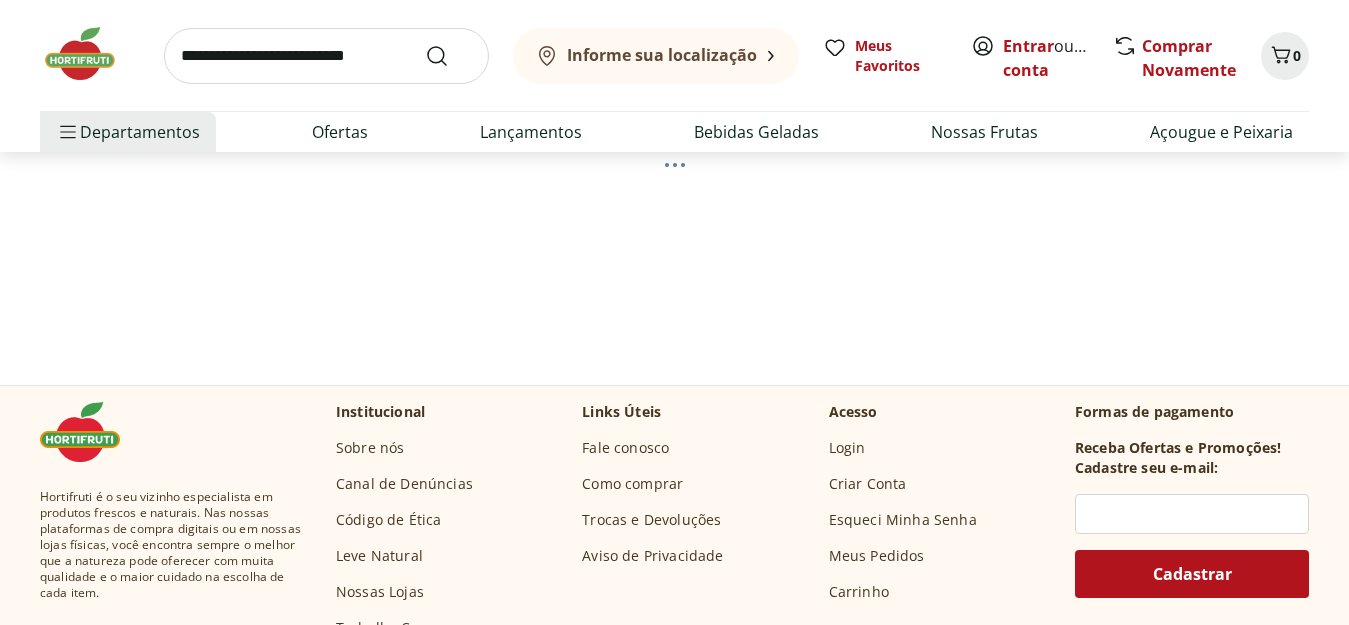 scroll, scrollTop: 0, scrollLeft: 0, axis: both 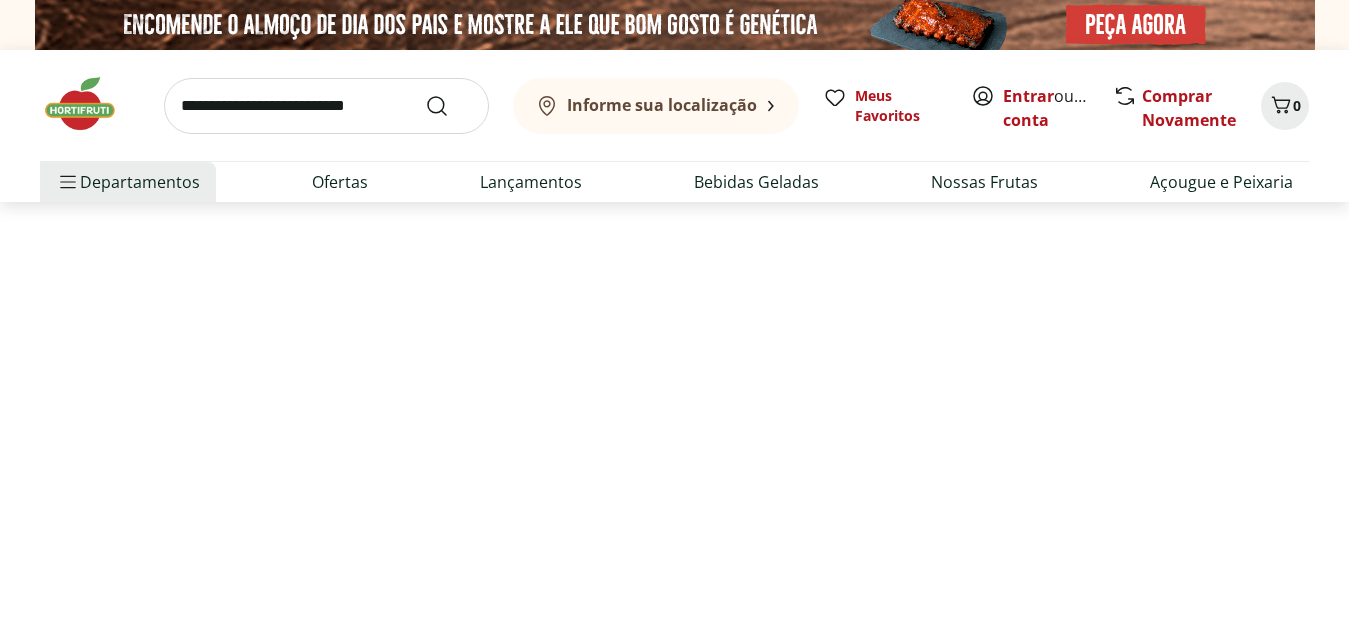 select on "**********" 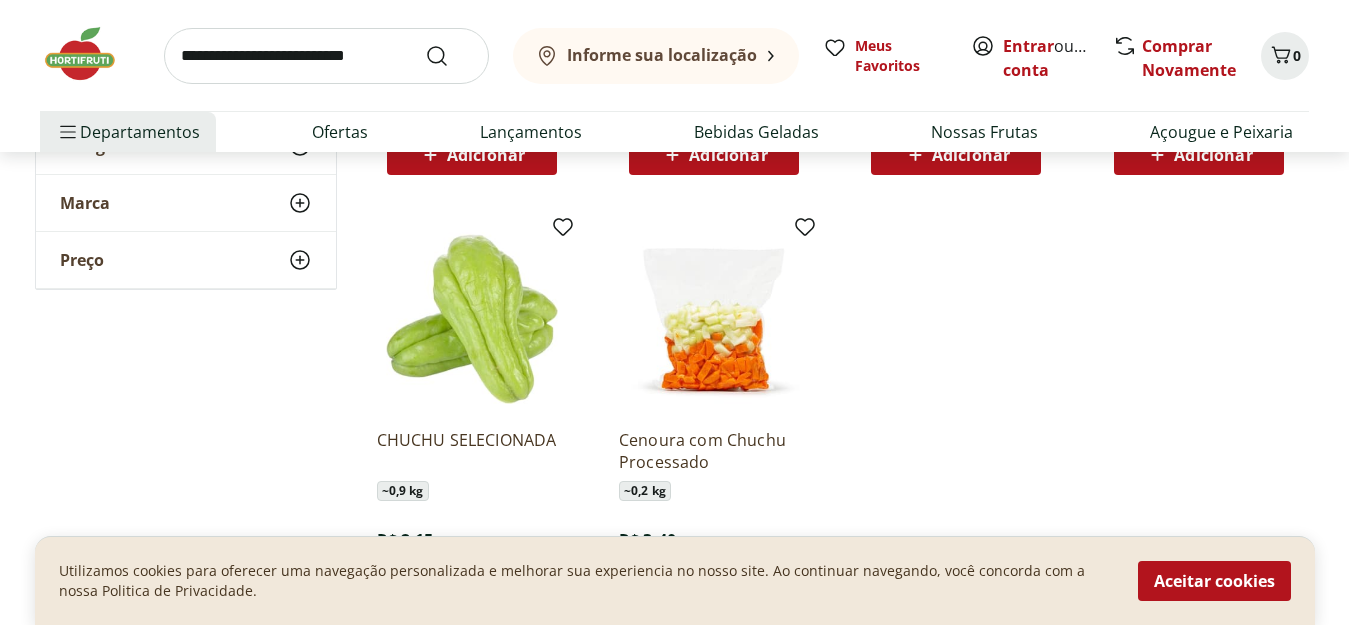 scroll, scrollTop: 308, scrollLeft: 0, axis: vertical 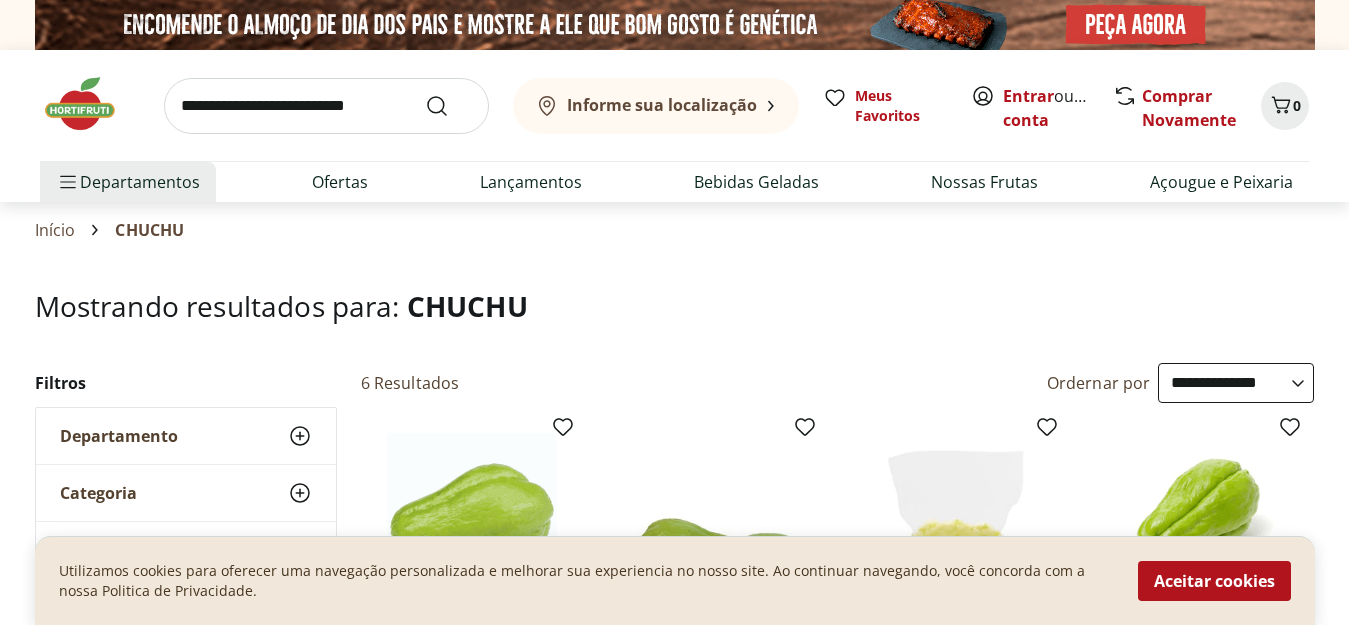click at bounding box center [326, 106] 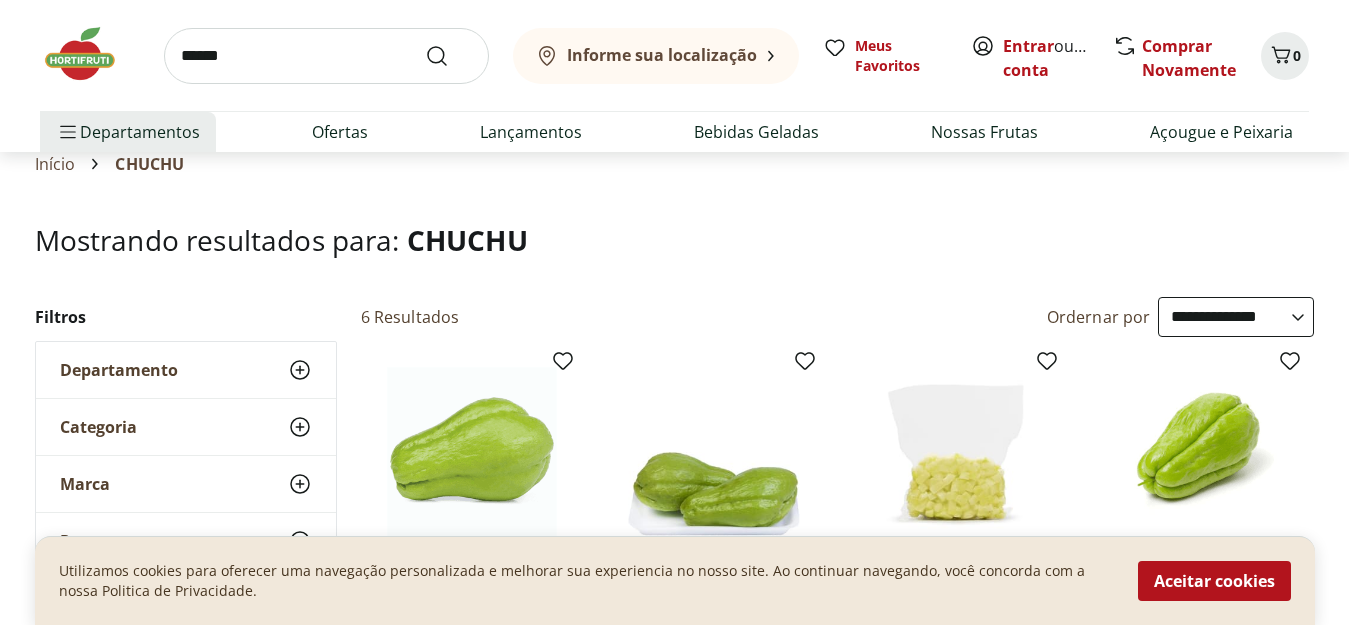 scroll, scrollTop: 117, scrollLeft: 0, axis: vertical 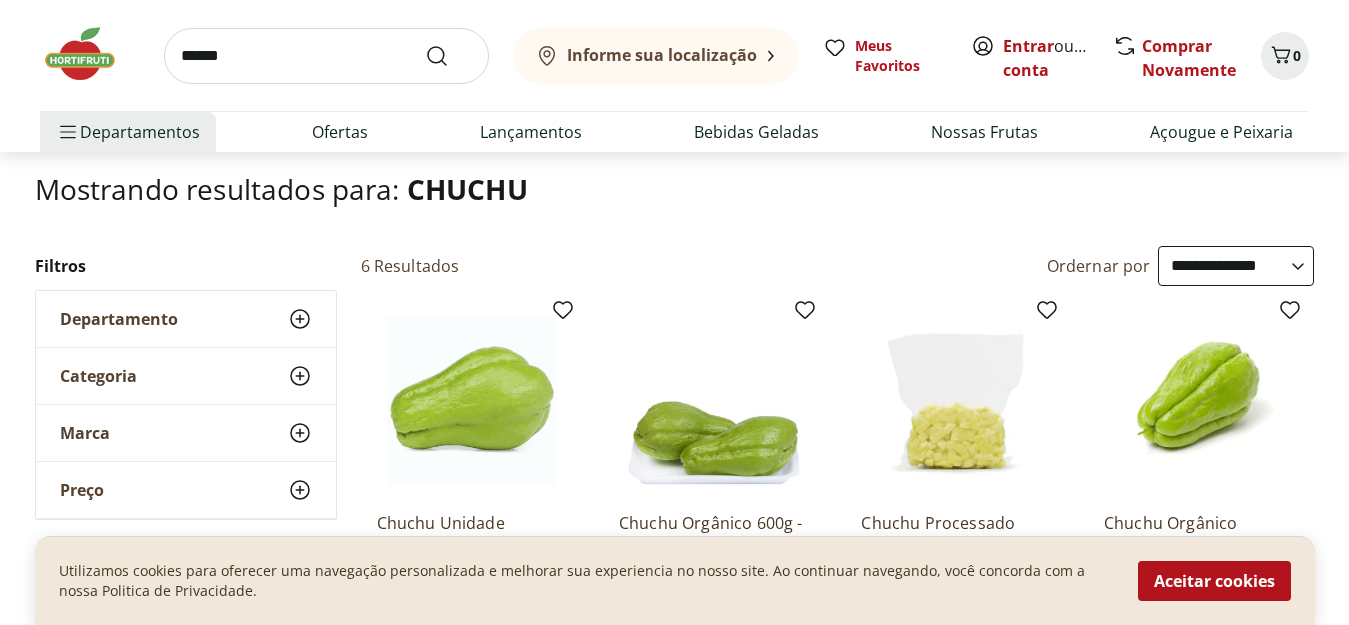 click on "*****" at bounding box center (326, 56) 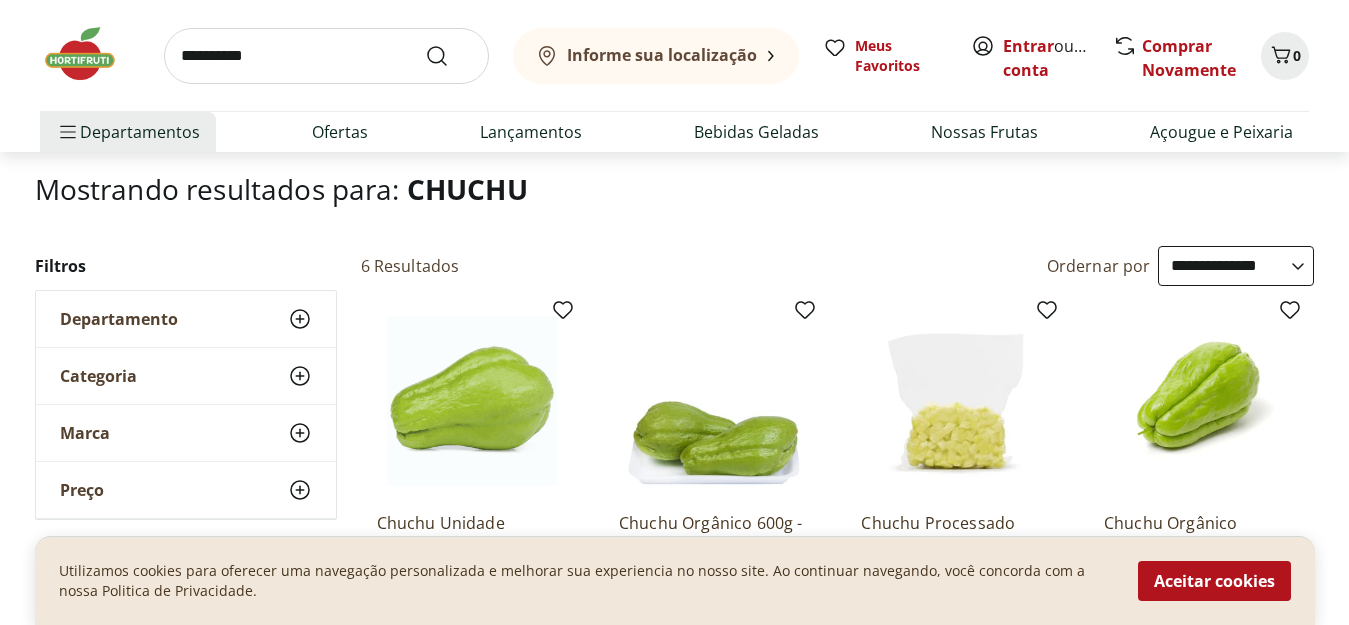 type on "**********" 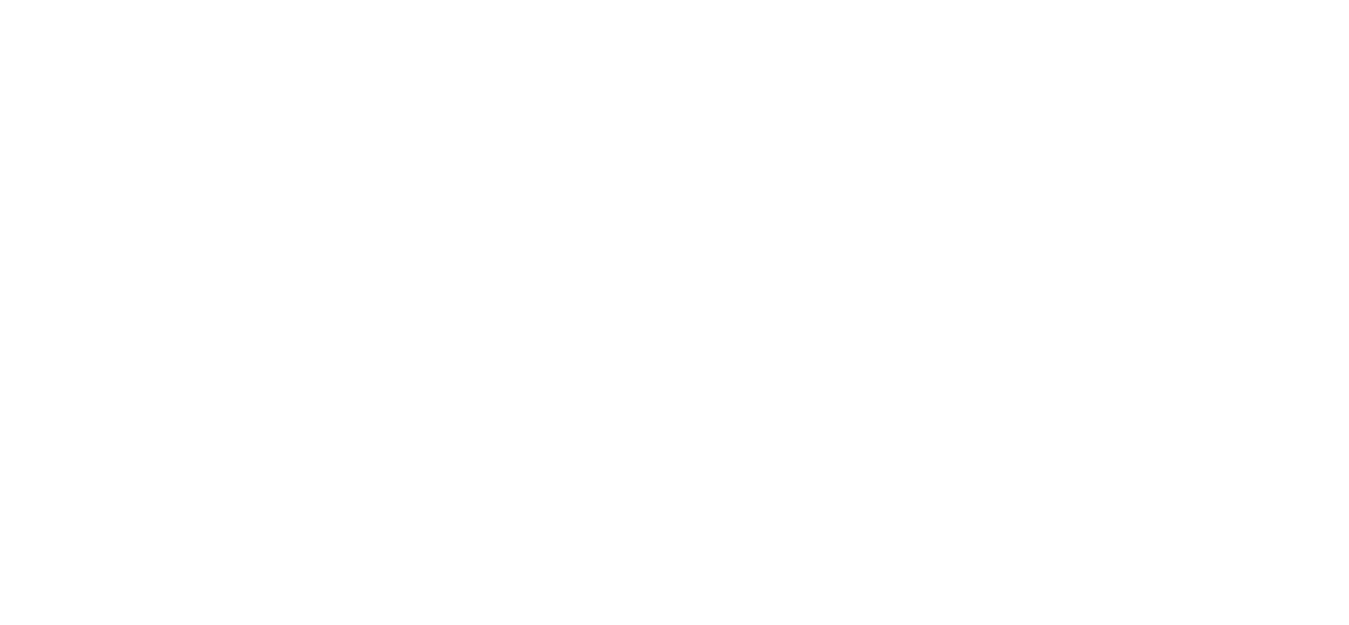 scroll, scrollTop: 0, scrollLeft: 0, axis: both 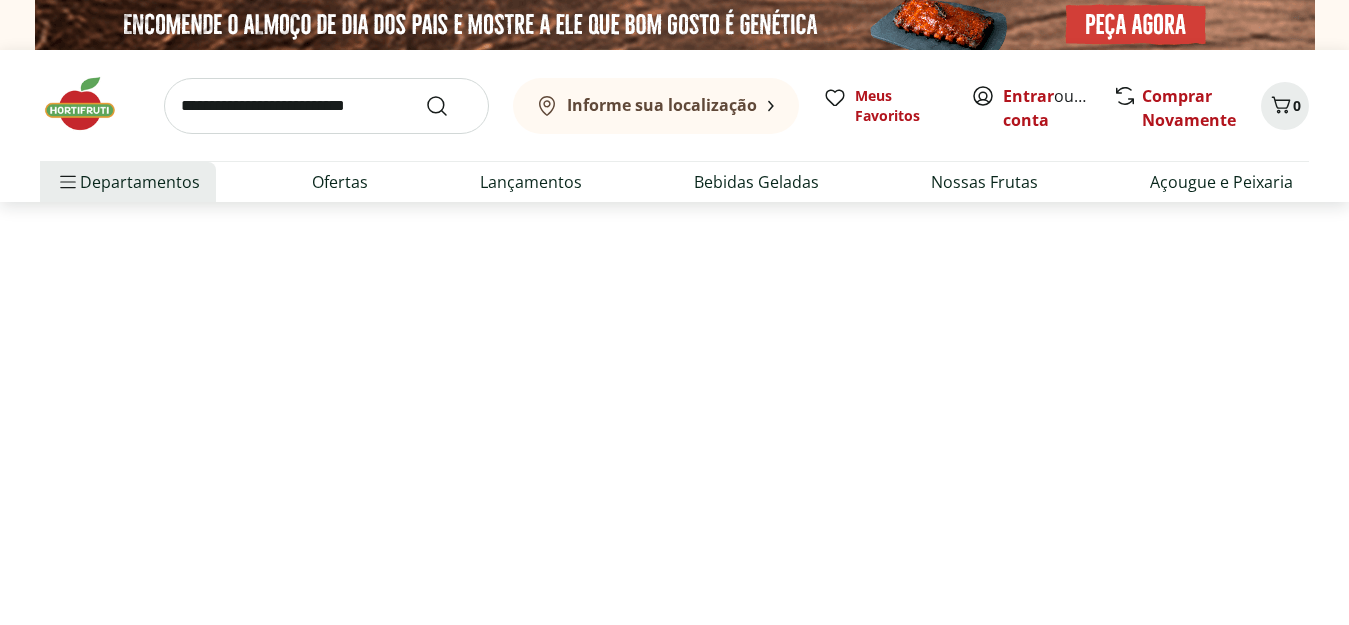 select on "**********" 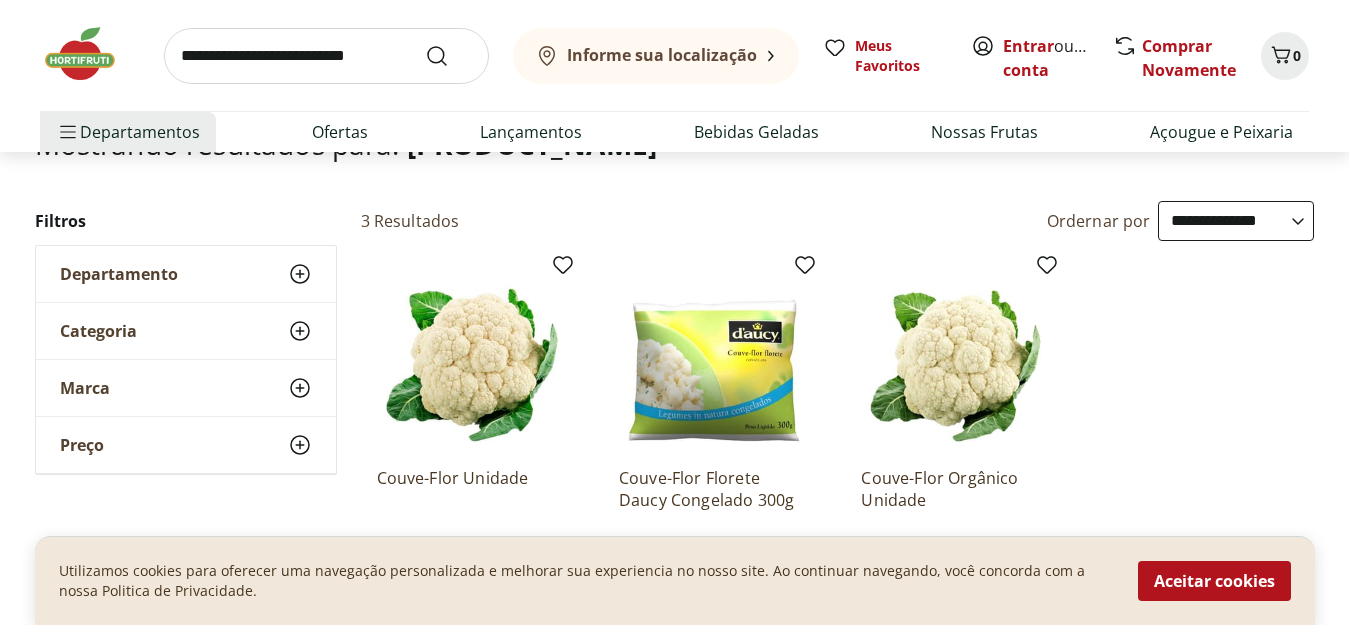 scroll, scrollTop: 192, scrollLeft: 0, axis: vertical 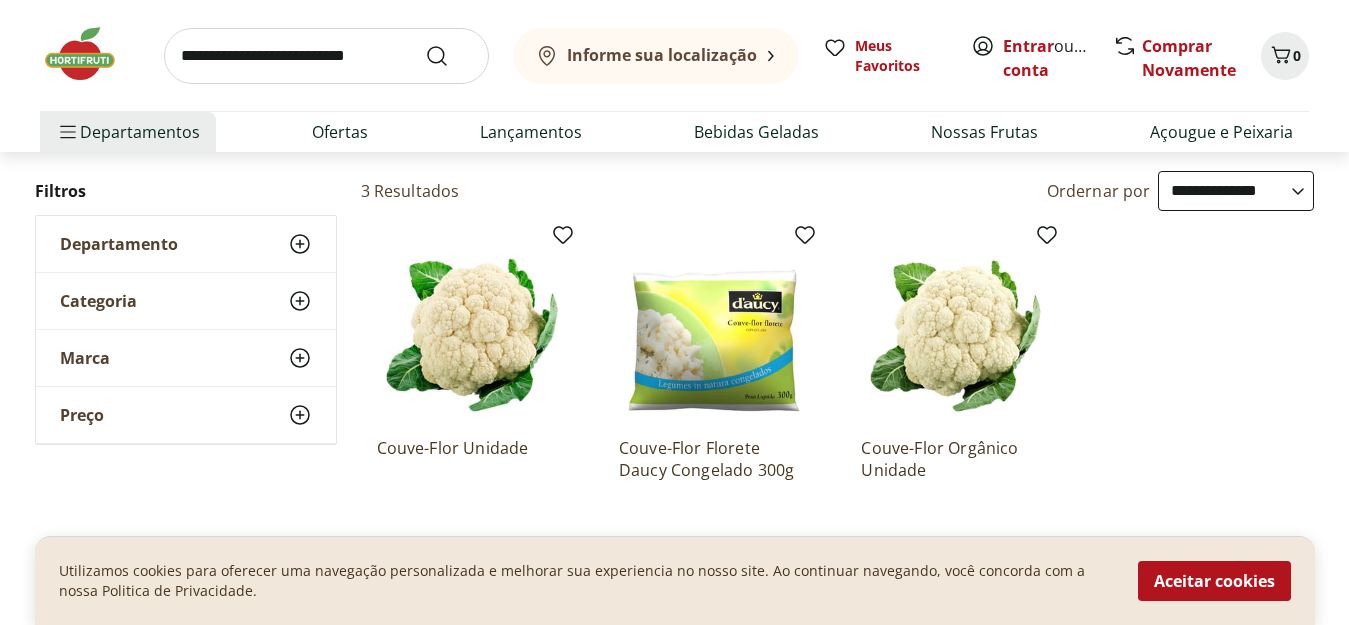 click on "Aceitar cookies" at bounding box center (1214, 581) 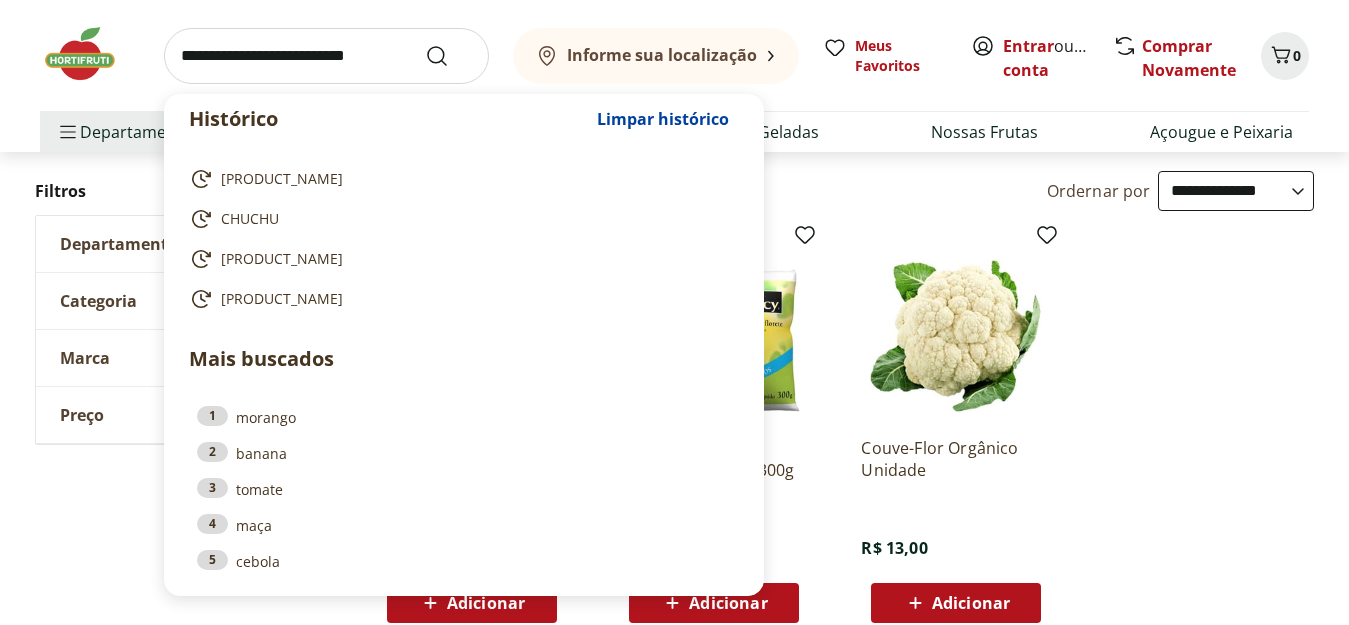 click at bounding box center (326, 56) 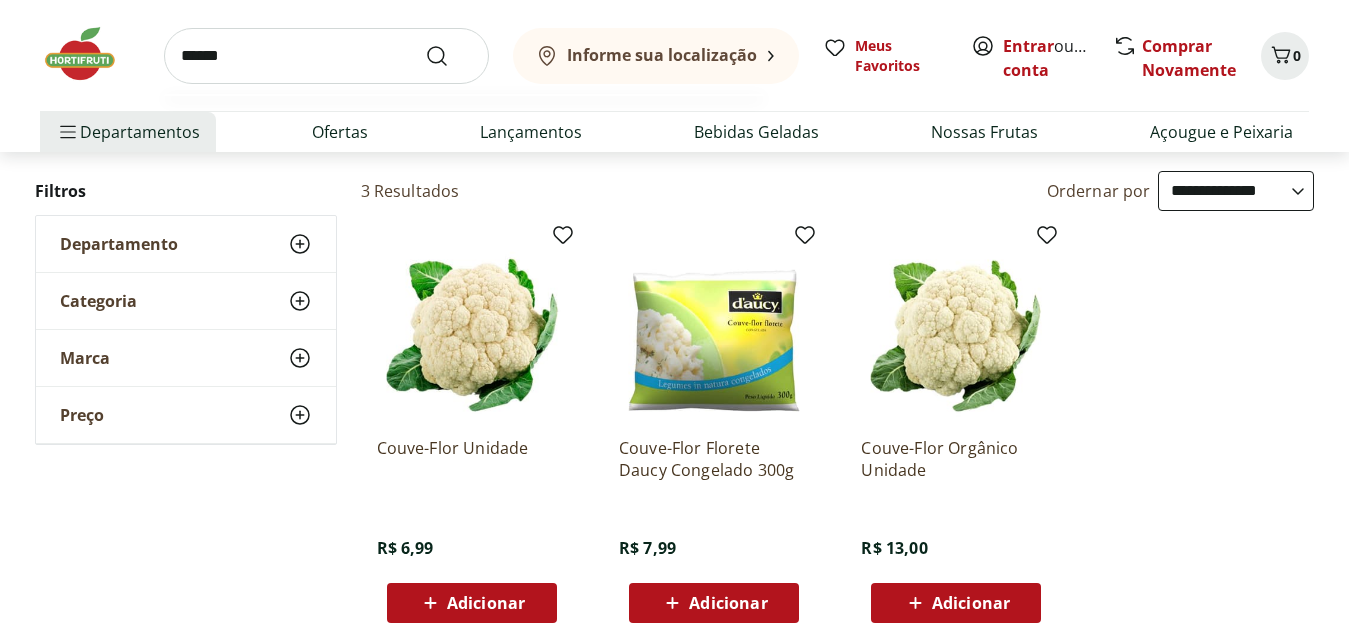 type on "*******" 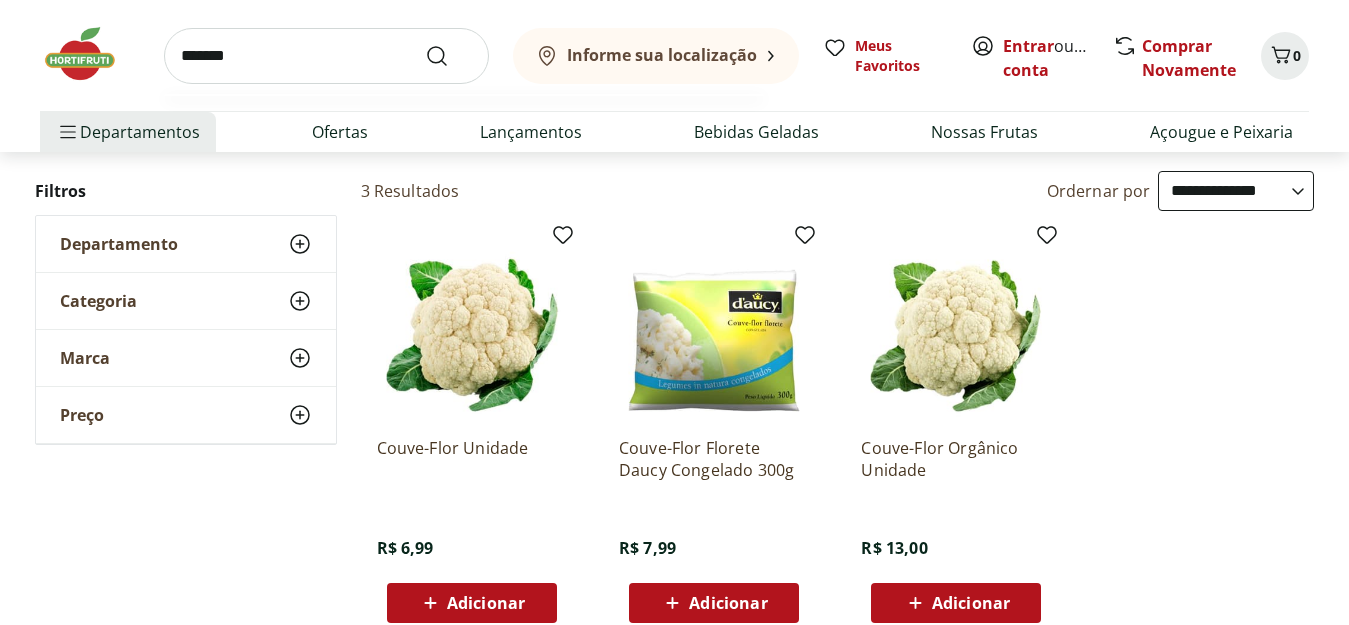 click at bounding box center [449, 56] 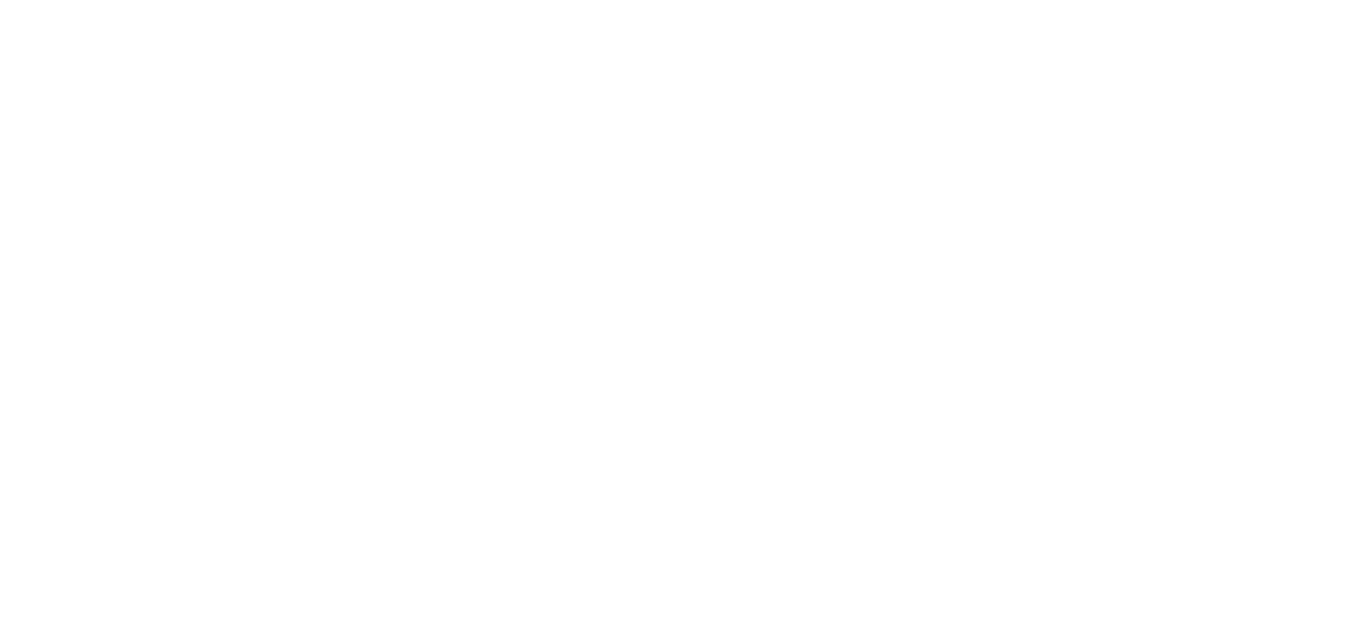 scroll, scrollTop: 0, scrollLeft: 0, axis: both 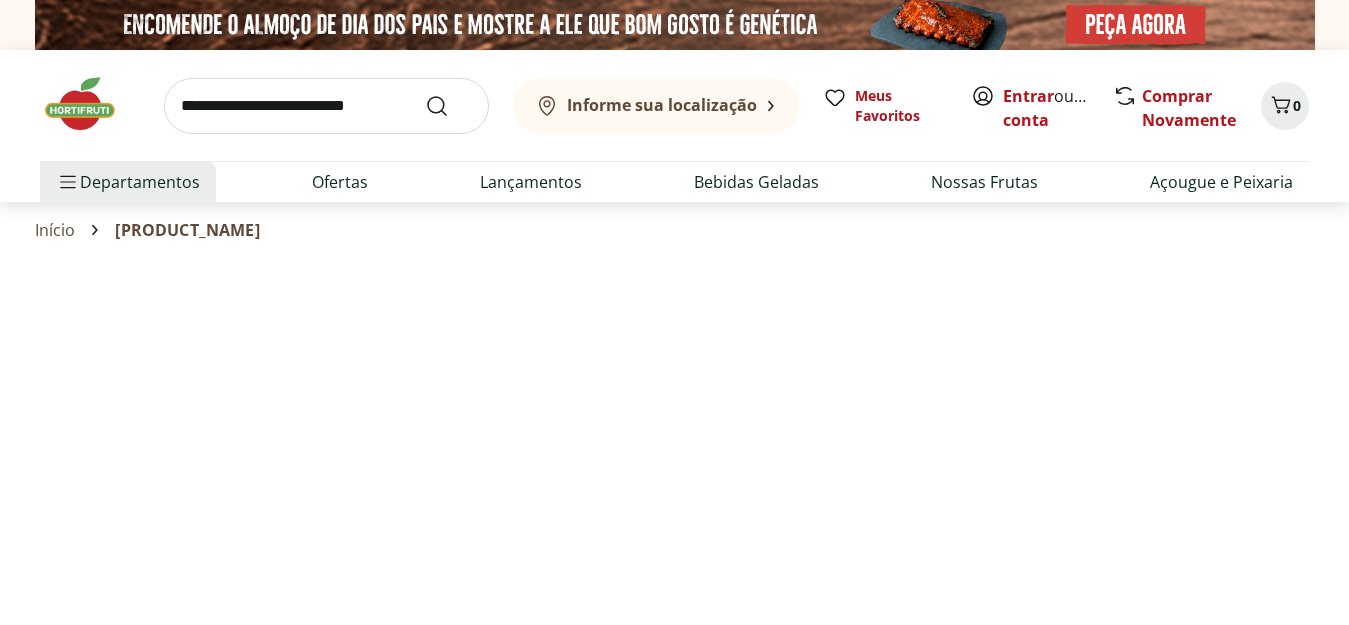select on "**********" 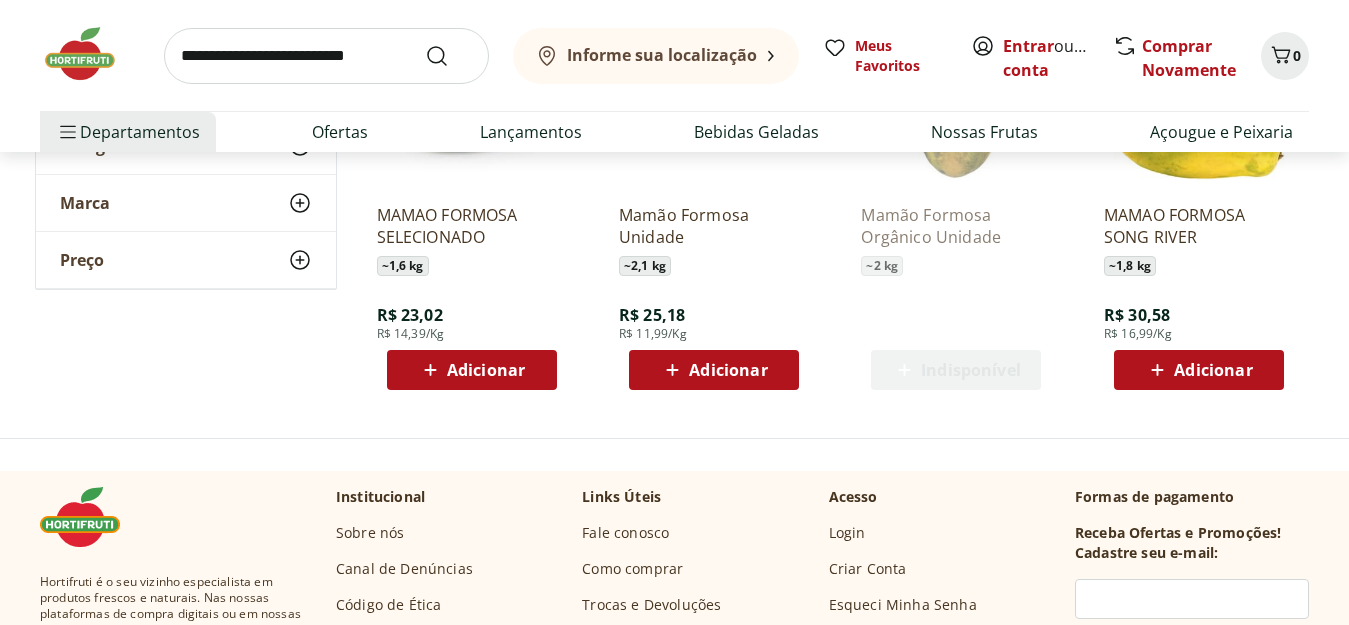 scroll, scrollTop: 514, scrollLeft: 0, axis: vertical 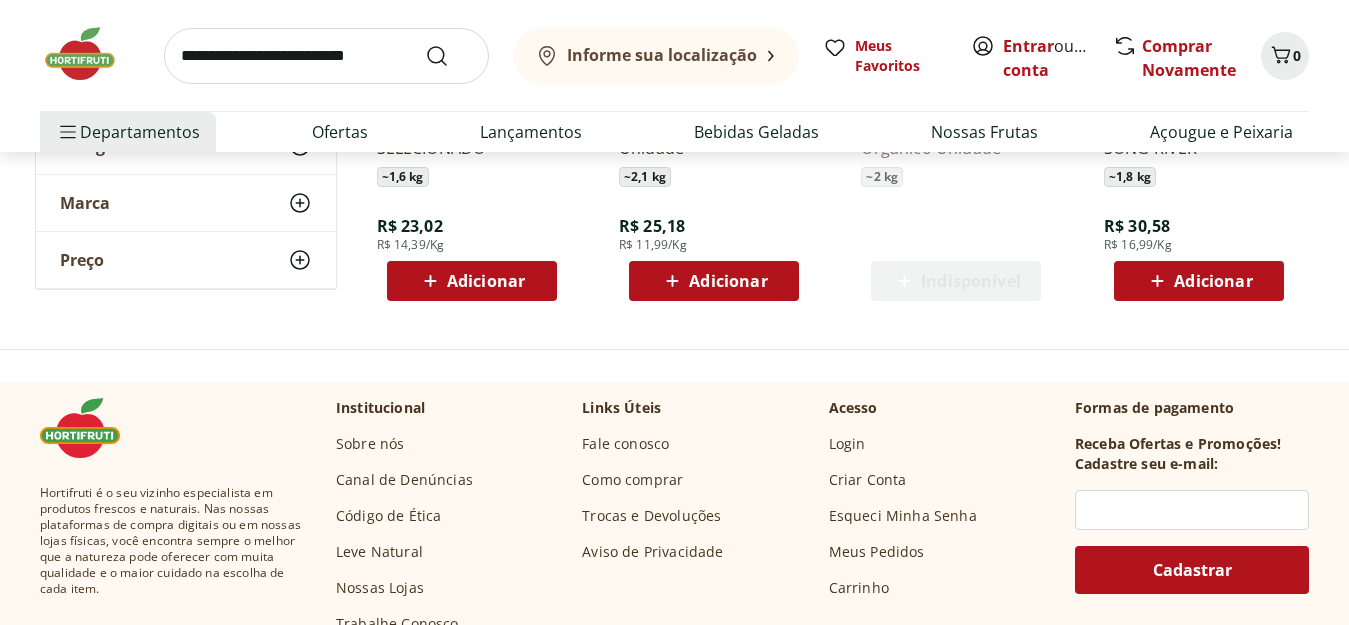click at bounding box center (326, 56) 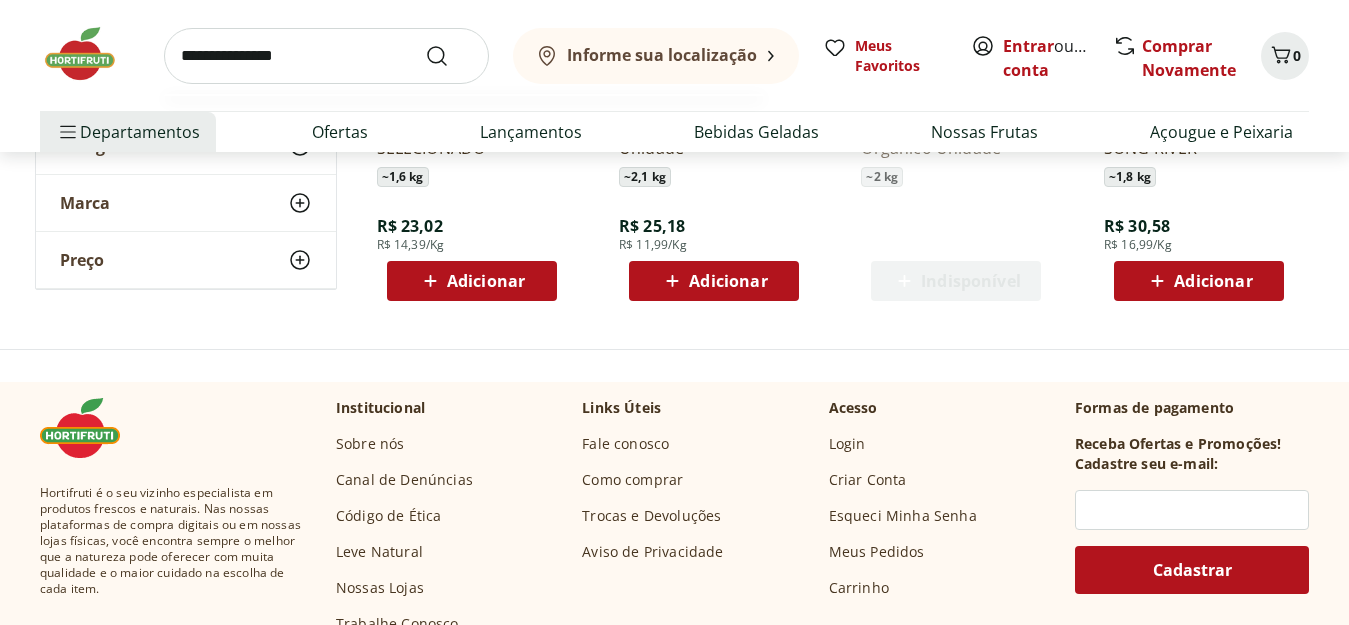type on "**********" 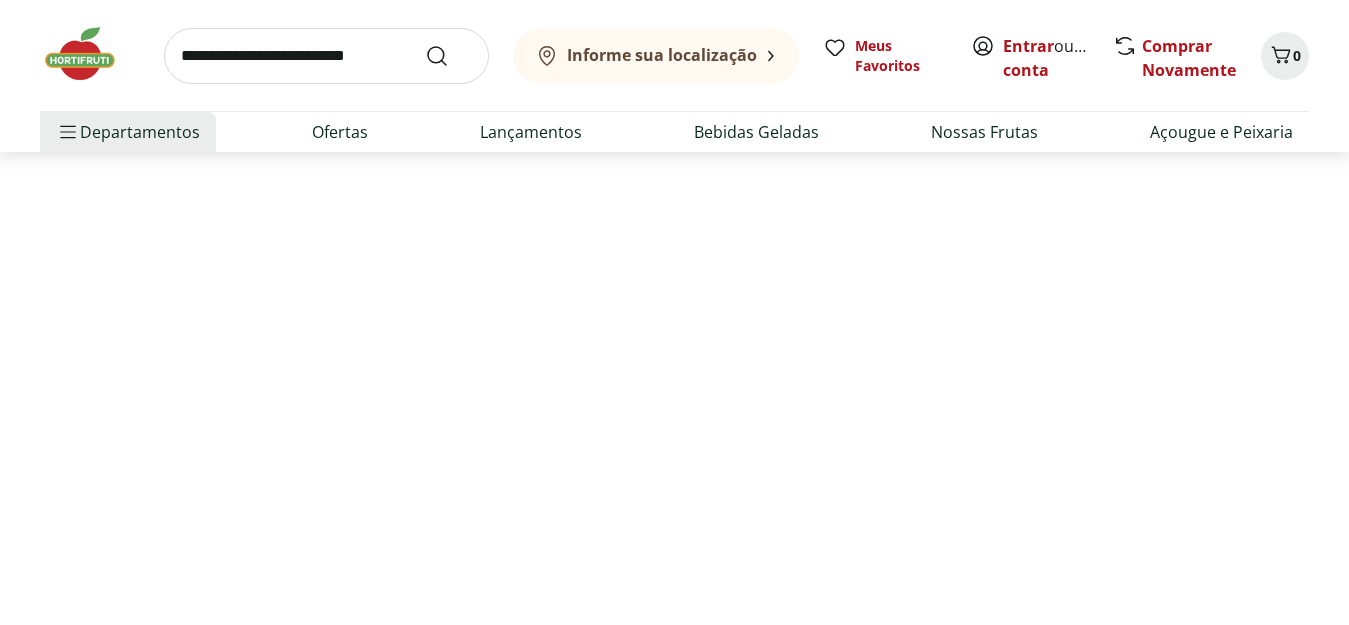 scroll, scrollTop: 0, scrollLeft: 0, axis: both 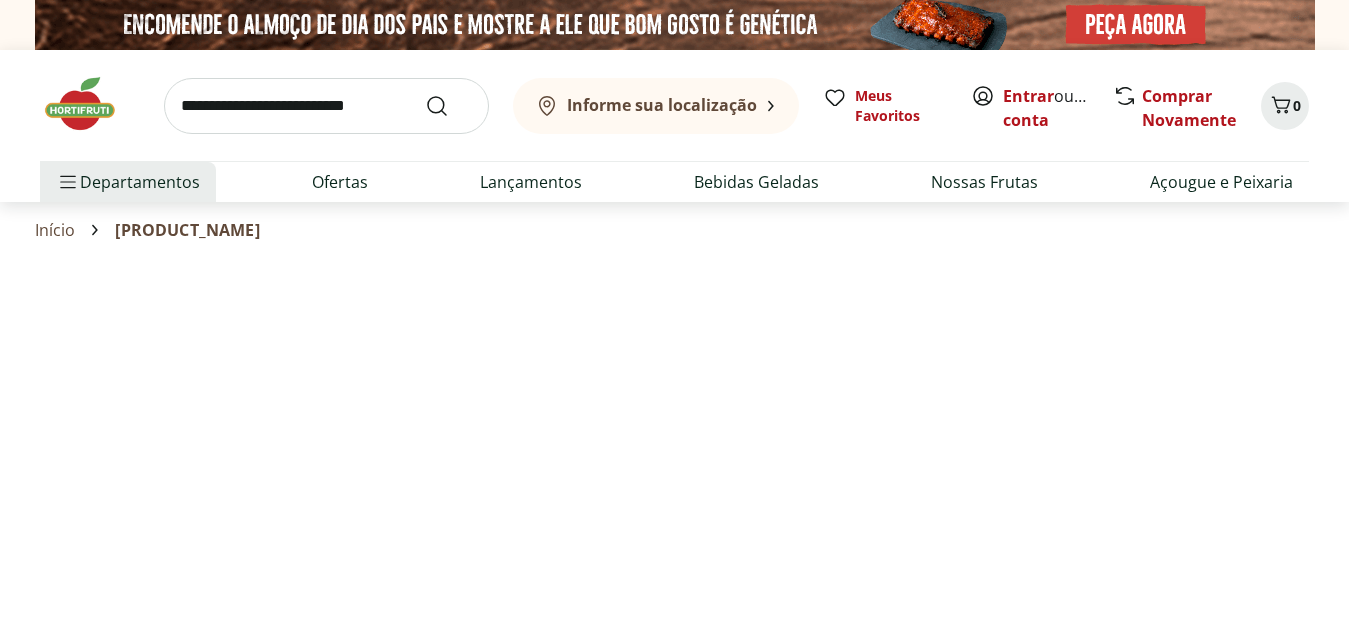 select on "**********" 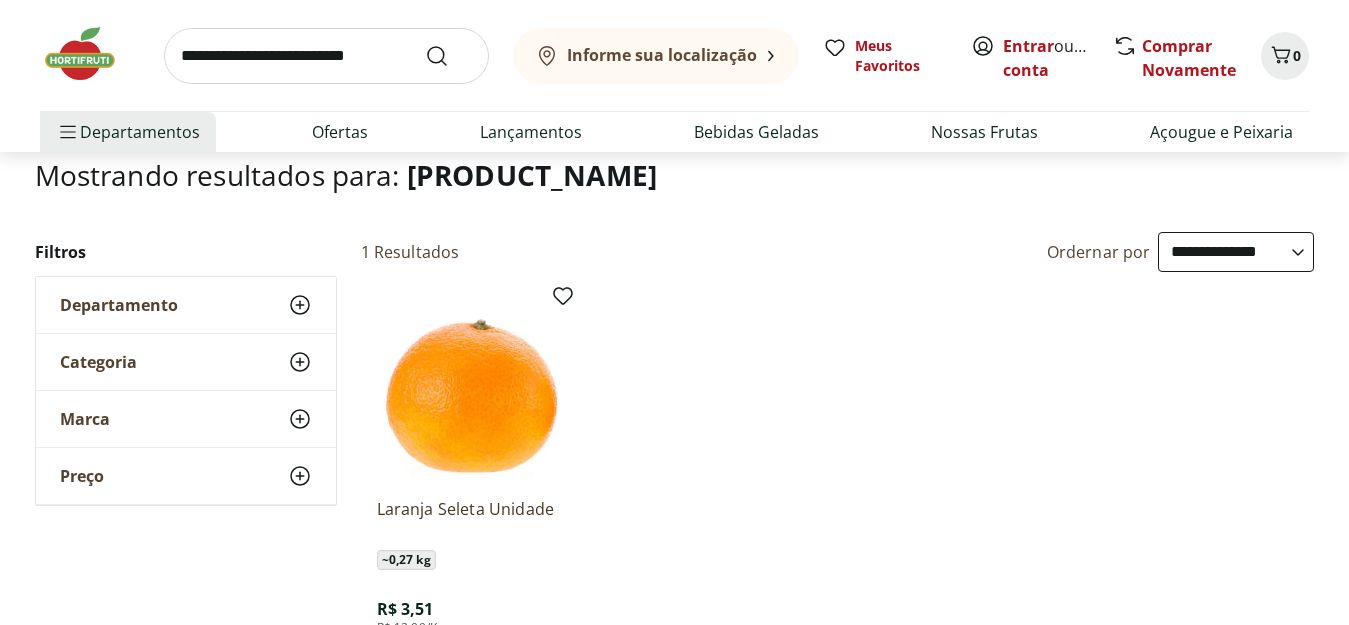 scroll, scrollTop: 234, scrollLeft: 0, axis: vertical 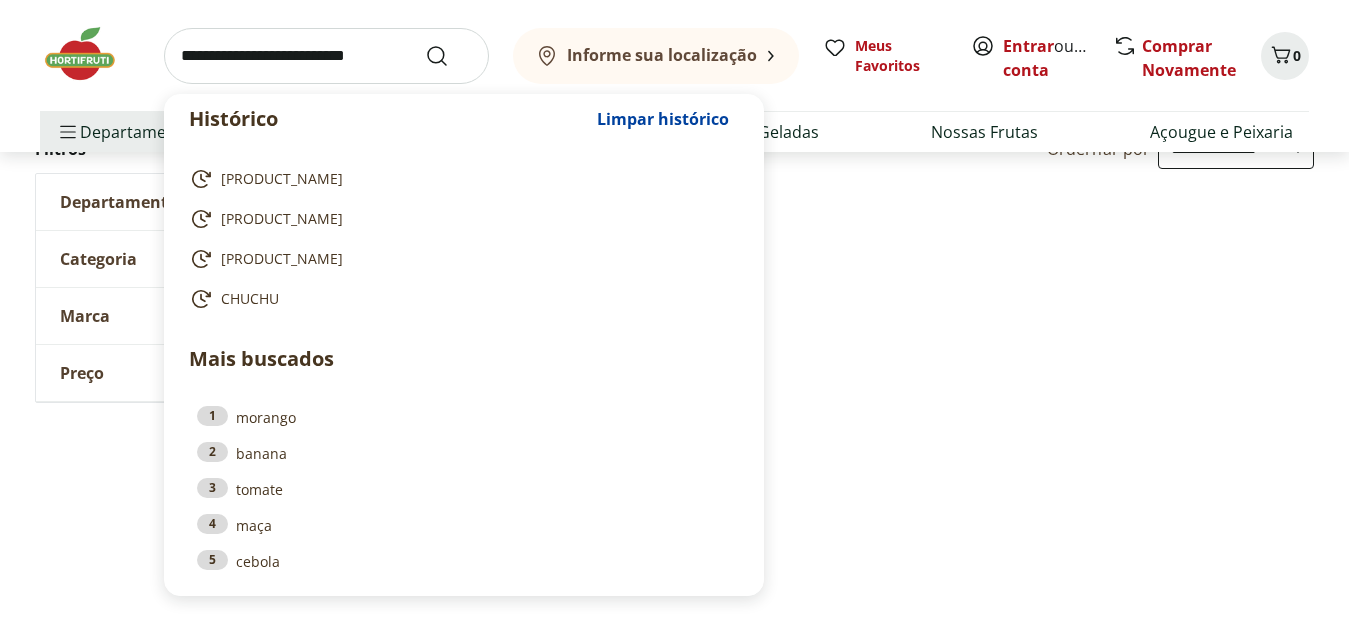 click at bounding box center (326, 56) 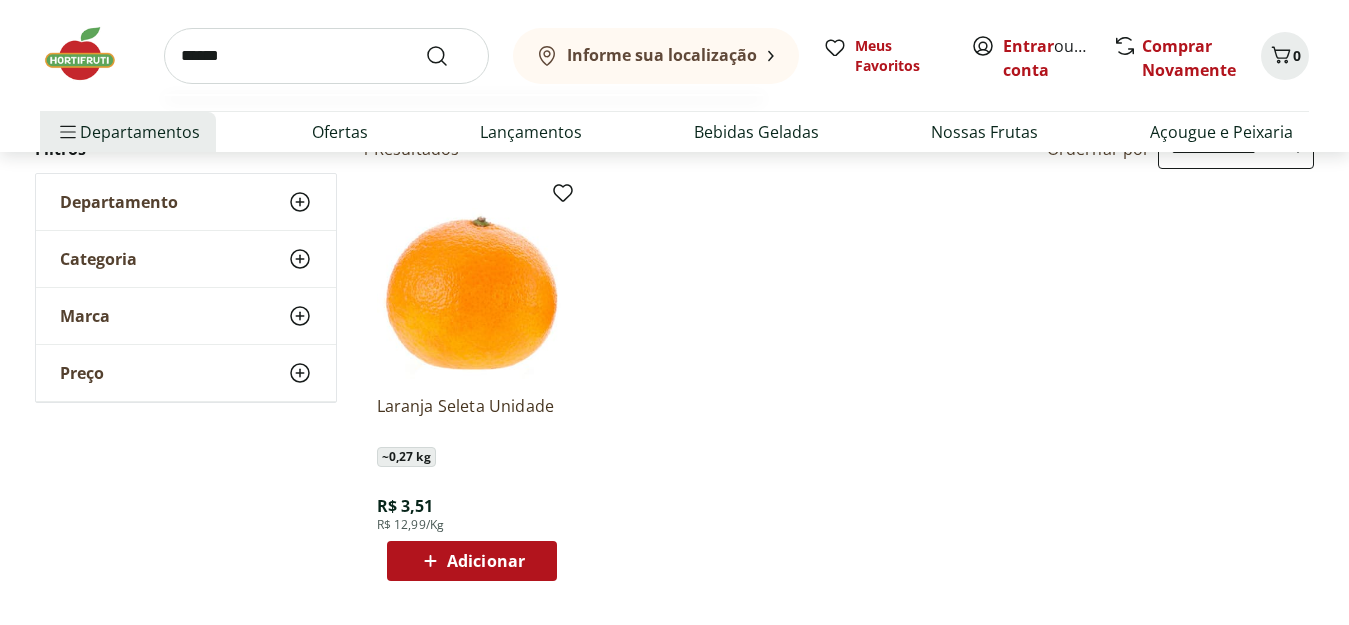 type on "******" 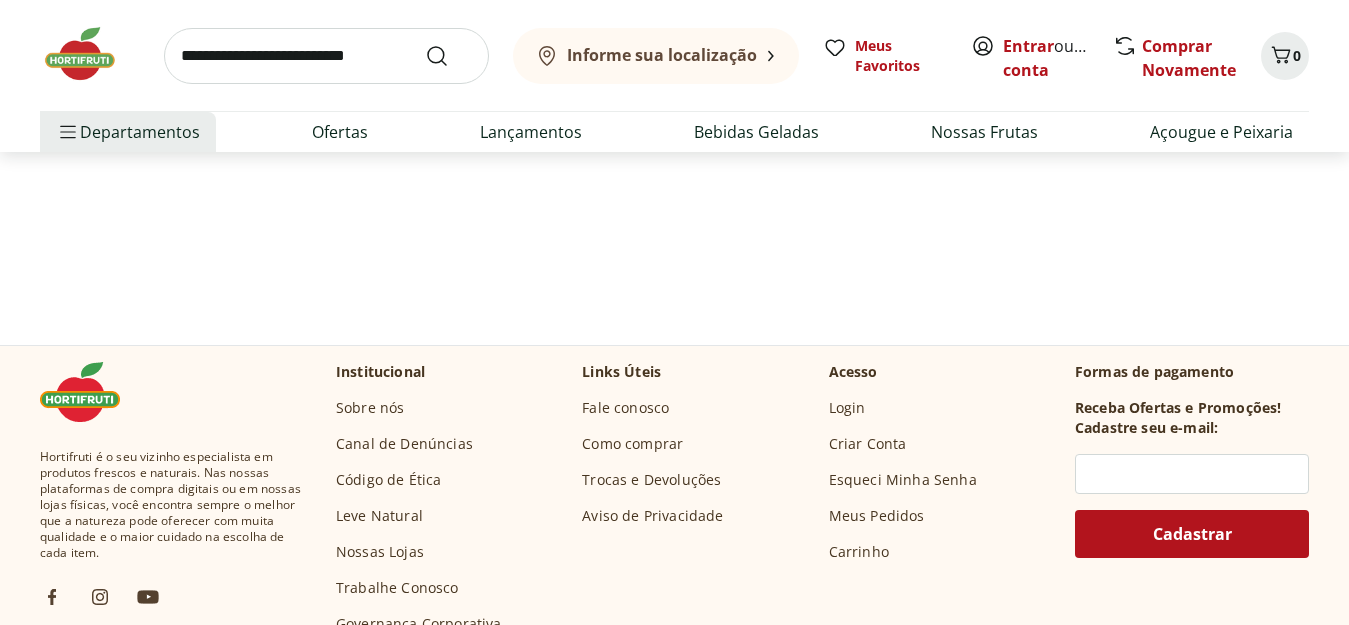 scroll, scrollTop: 0, scrollLeft: 0, axis: both 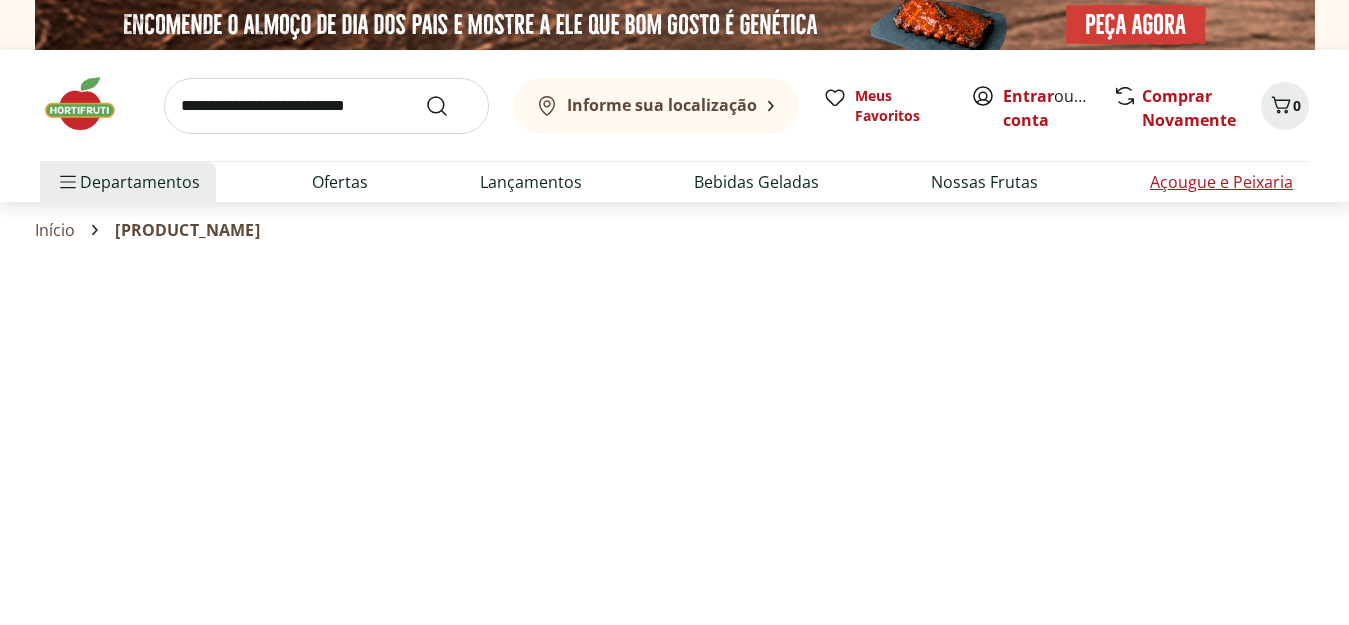 select on "**********" 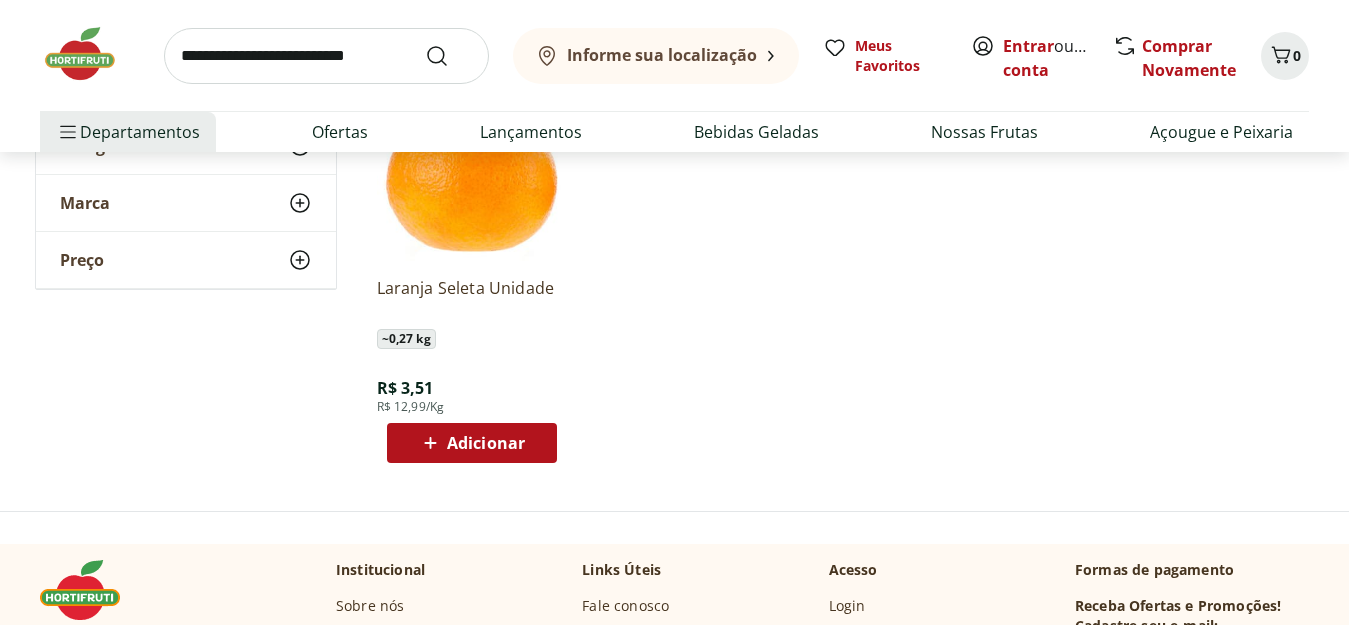 scroll, scrollTop: 757, scrollLeft: 0, axis: vertical 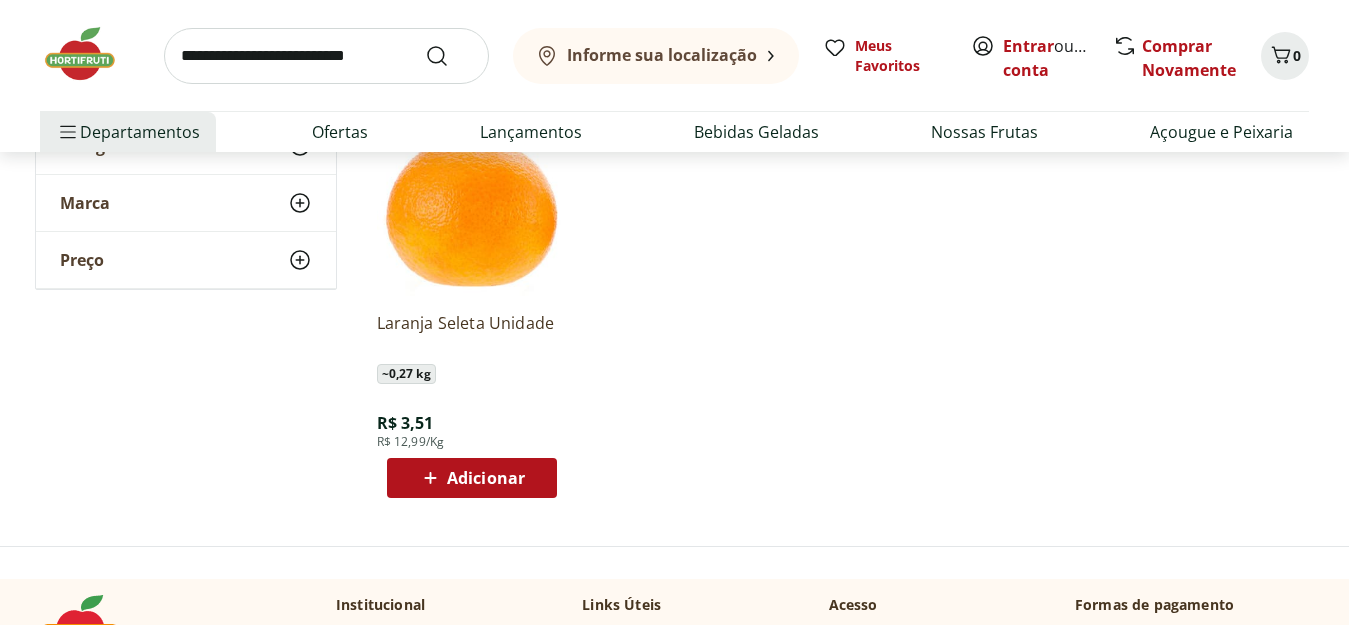 click at bounding box center [326, 56] 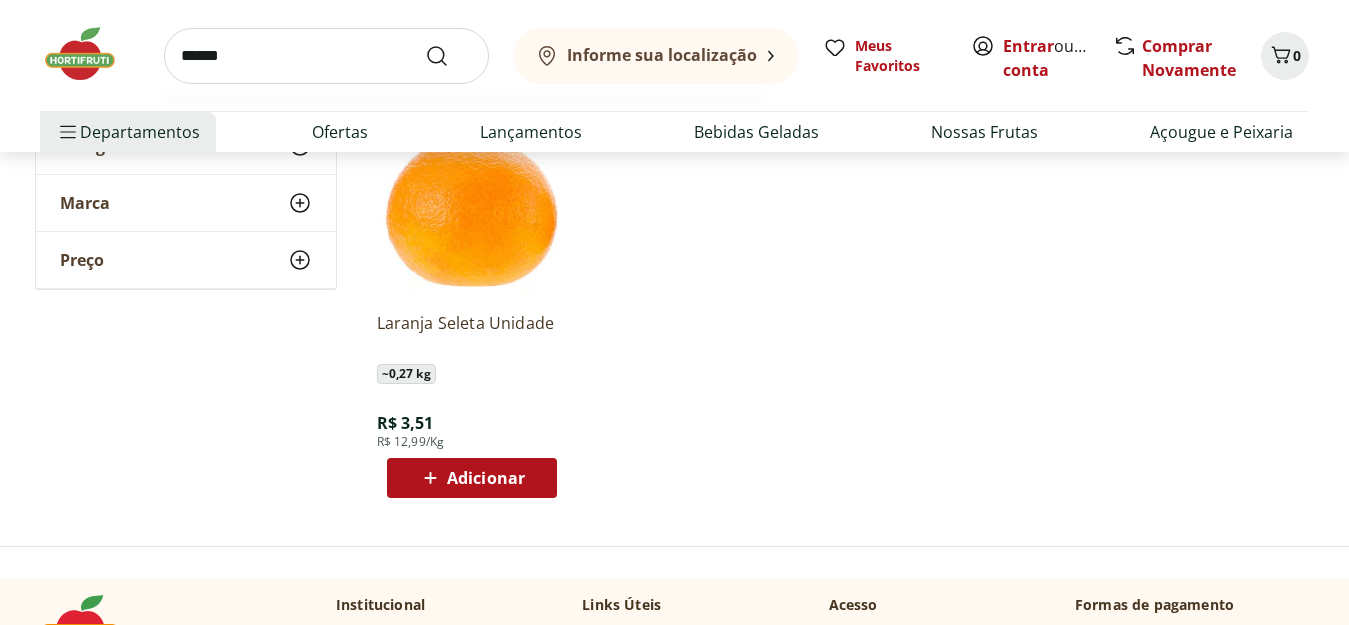 type on "*****" 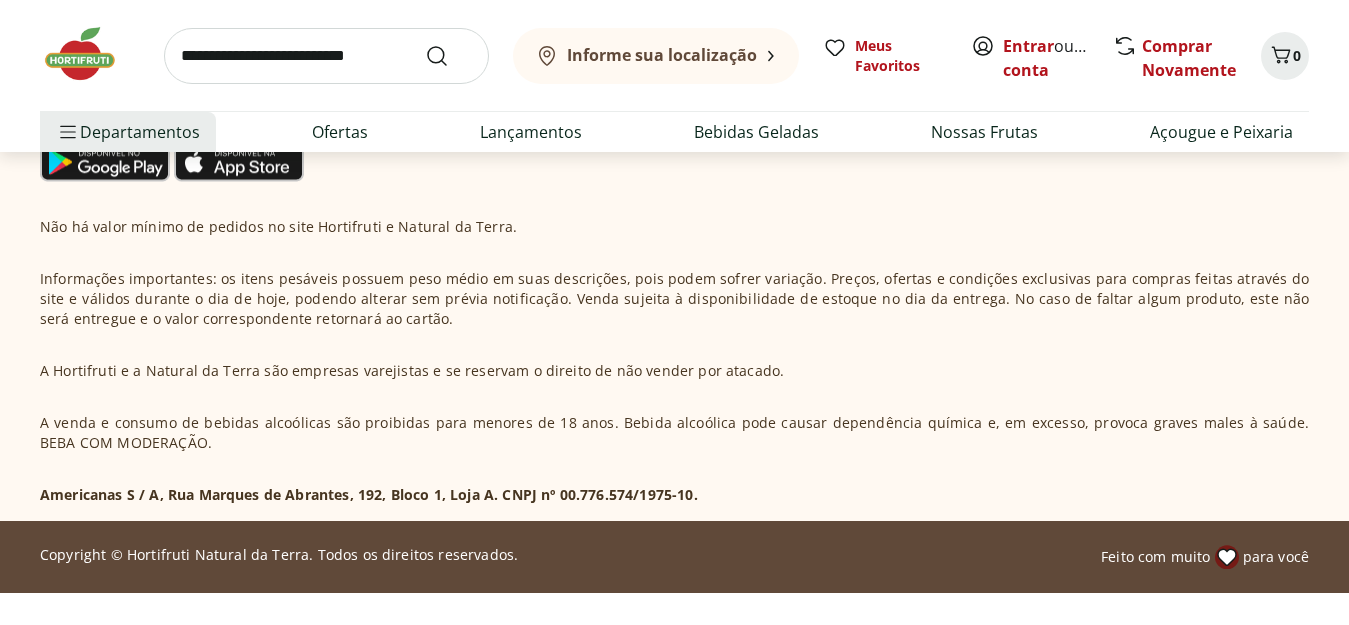 scroll, scrollTop: 0, scrollLeft: 0, axis: both 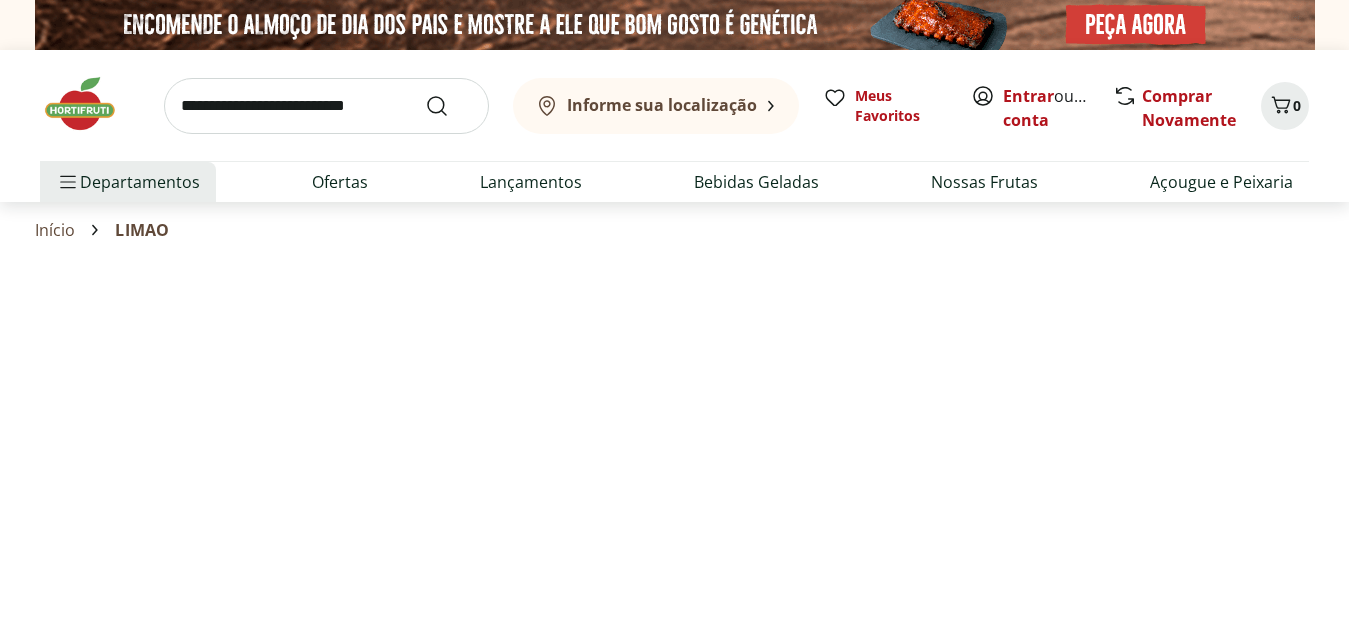 select on "**********" 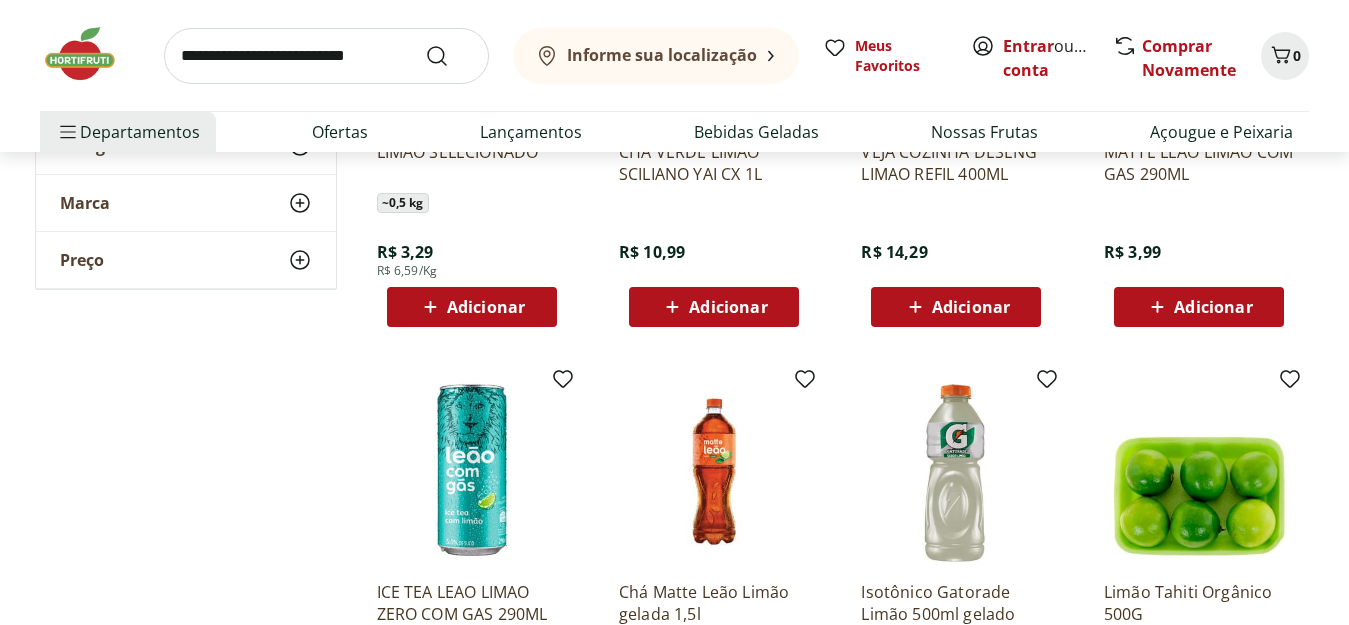 scroll, scrollTop: 569, scrollLeft: 0, axis: vertical 